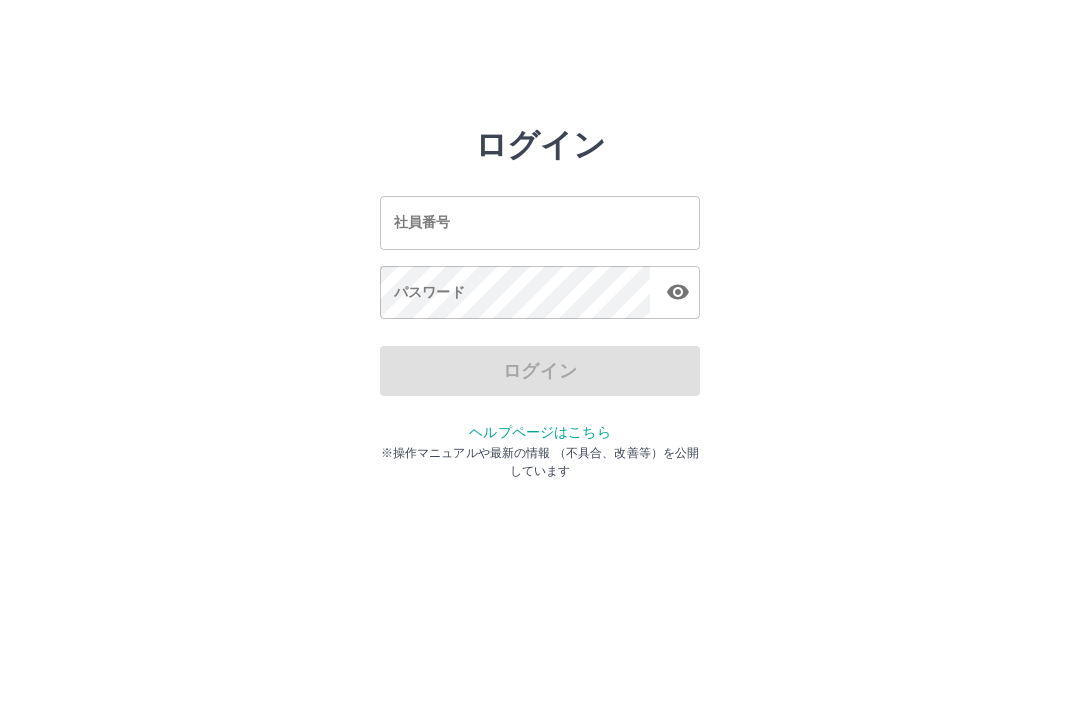 scroll, scrollTop: 0, scrollLeft: 0, axis: both 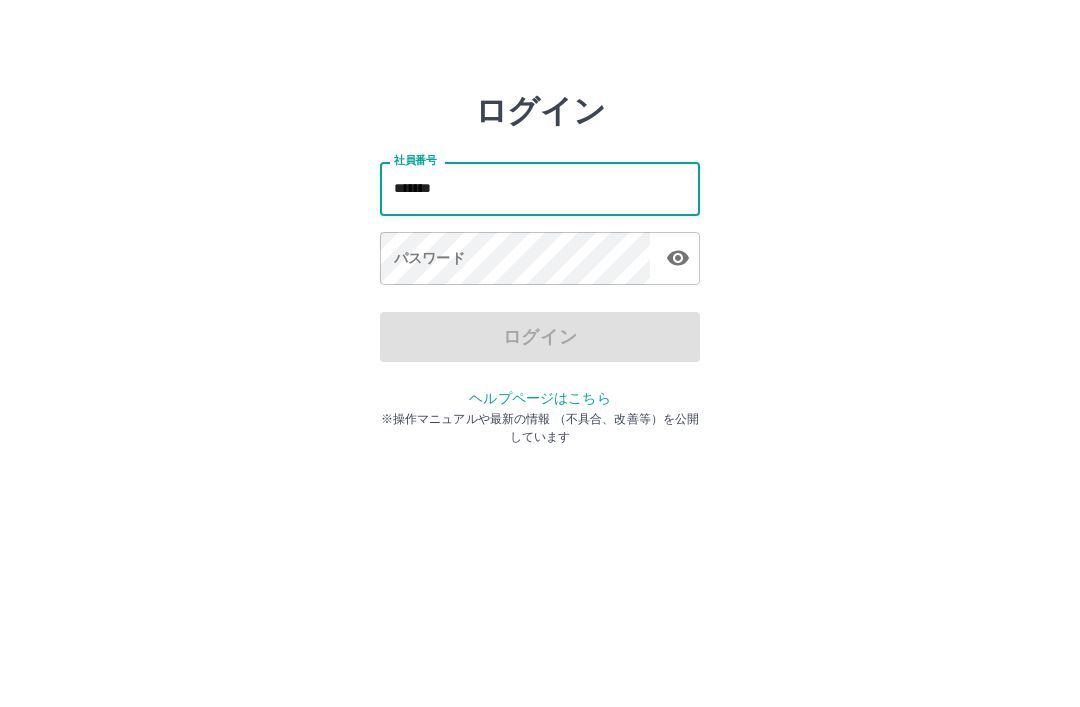 type on "*******" 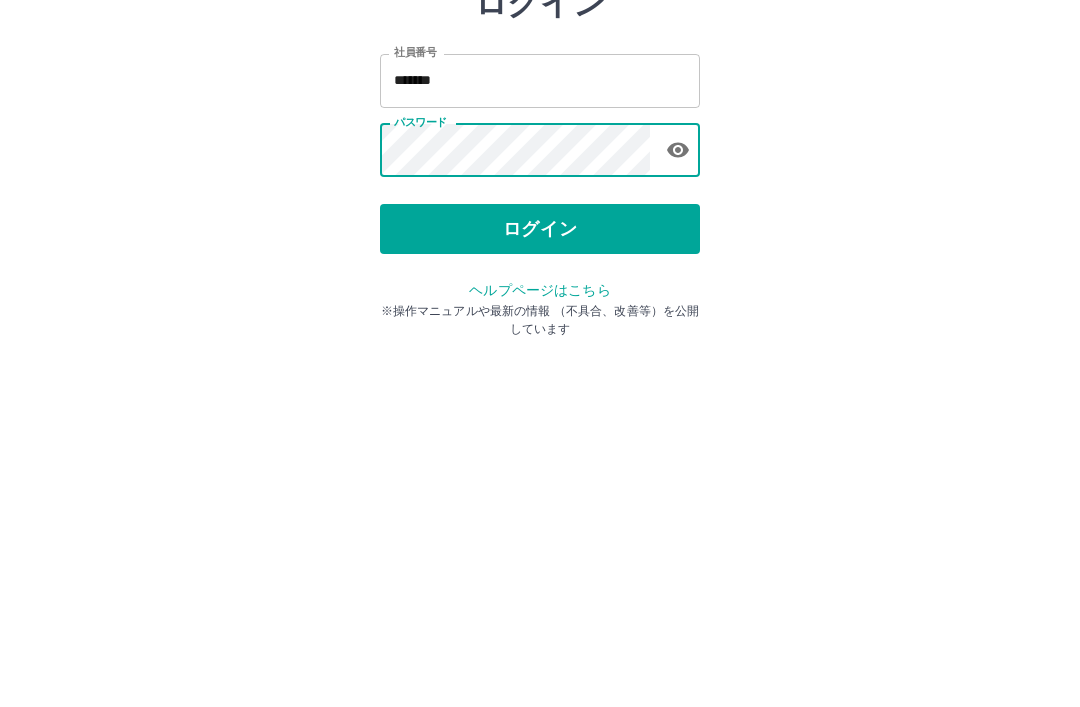 click on "ログイン" at bounding box center [540, 371] 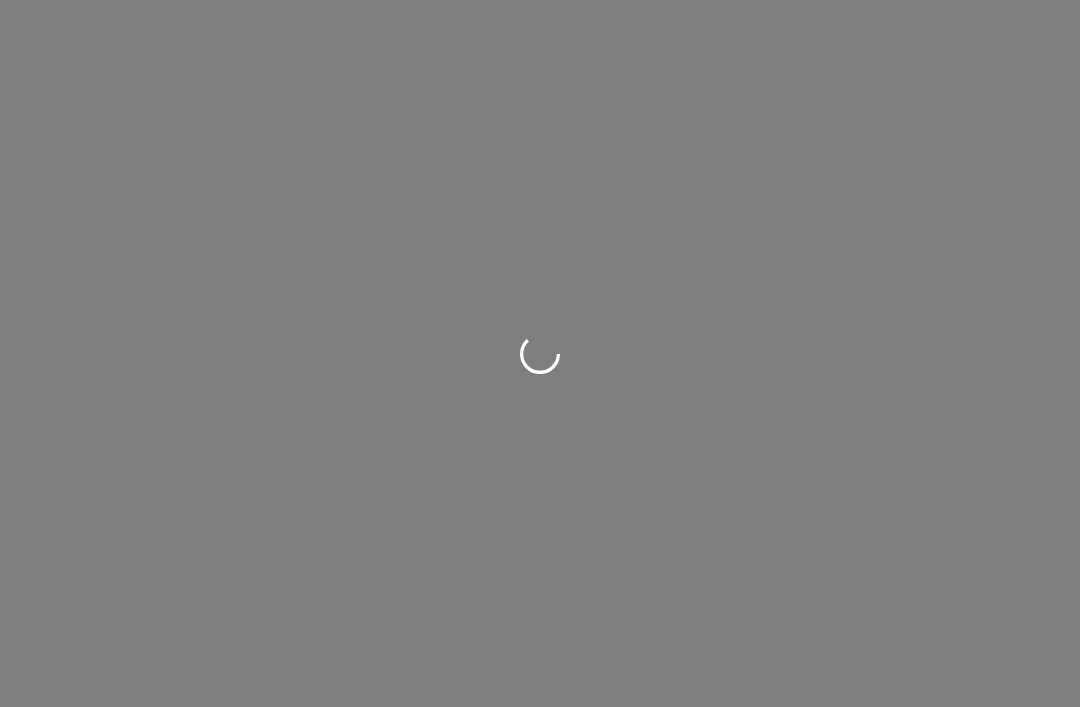 scroll, scrollTop: 0, scrollLeft: 0, axis: both 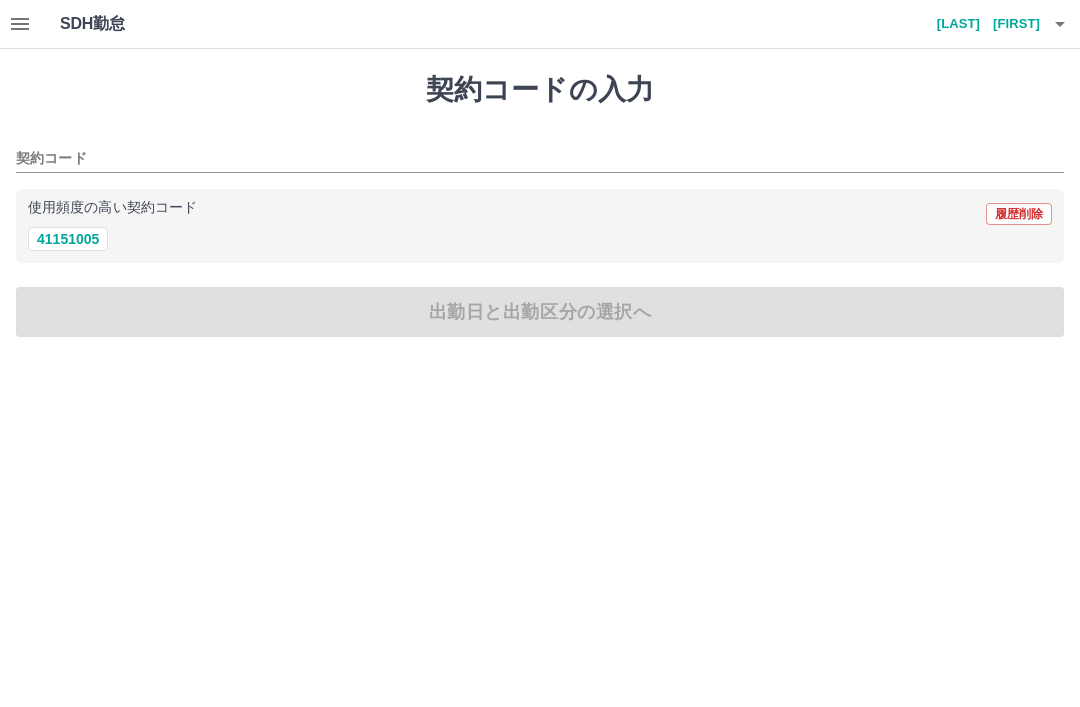 click on "41151005" at bounding box center (68, 239) 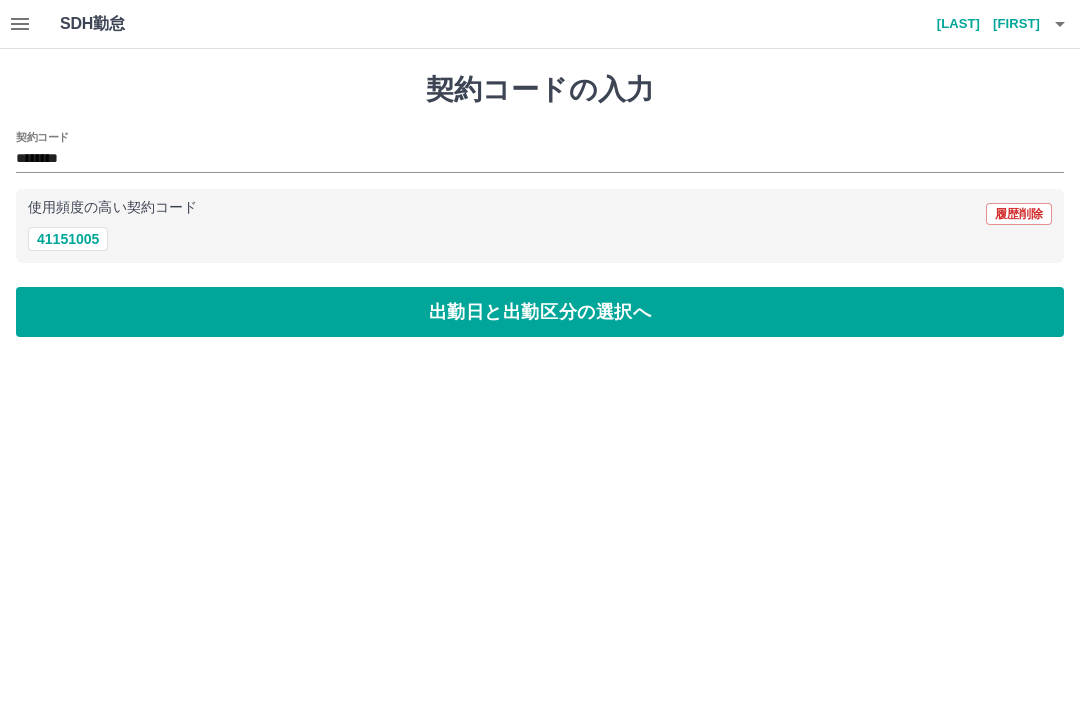 click on "出勤日と出勤区分の選択へ" at bounding box center (540, 312) 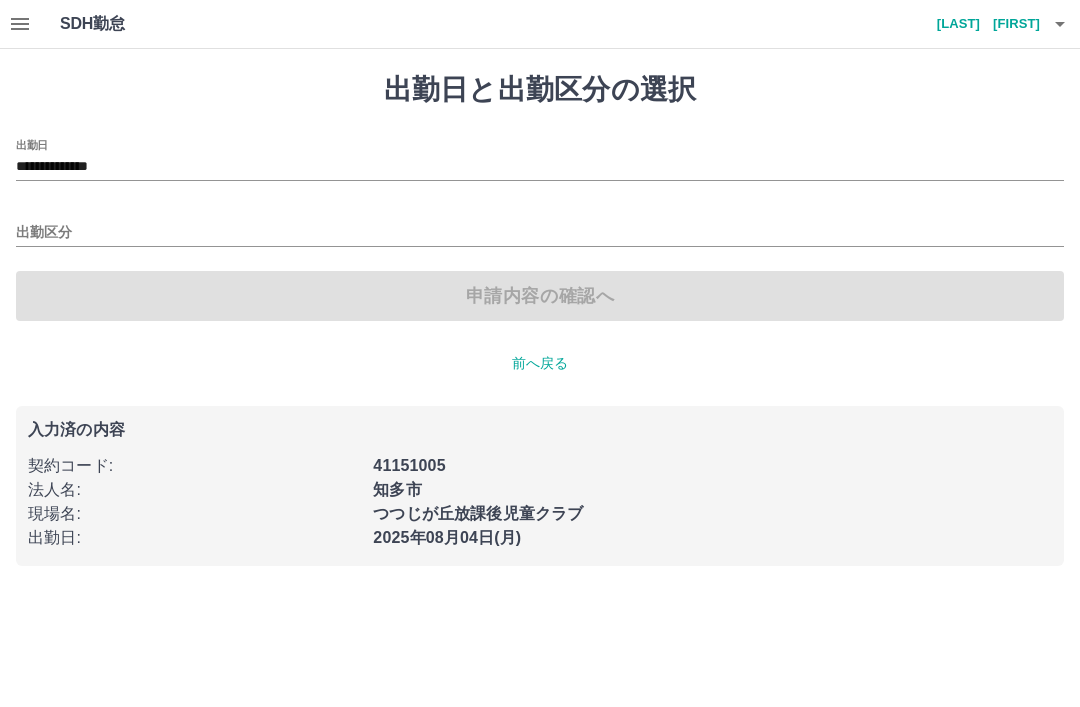 click on "出勤区分" at bounding box center [540, 233] 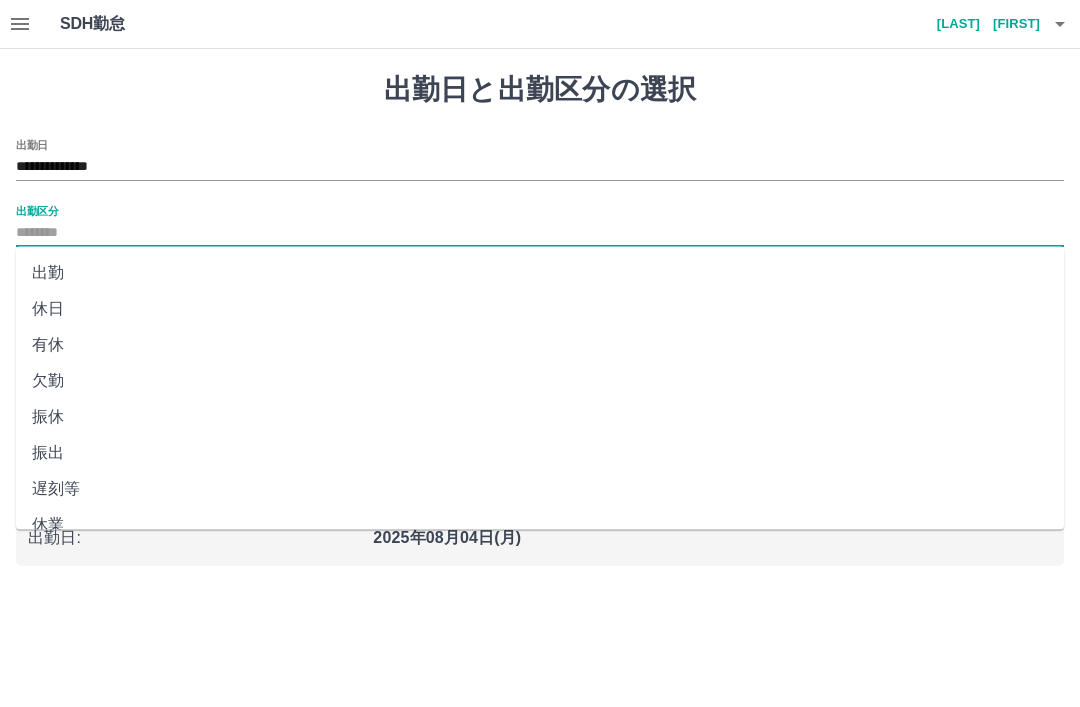 click on "出勤" at bounding box center [540, 273] 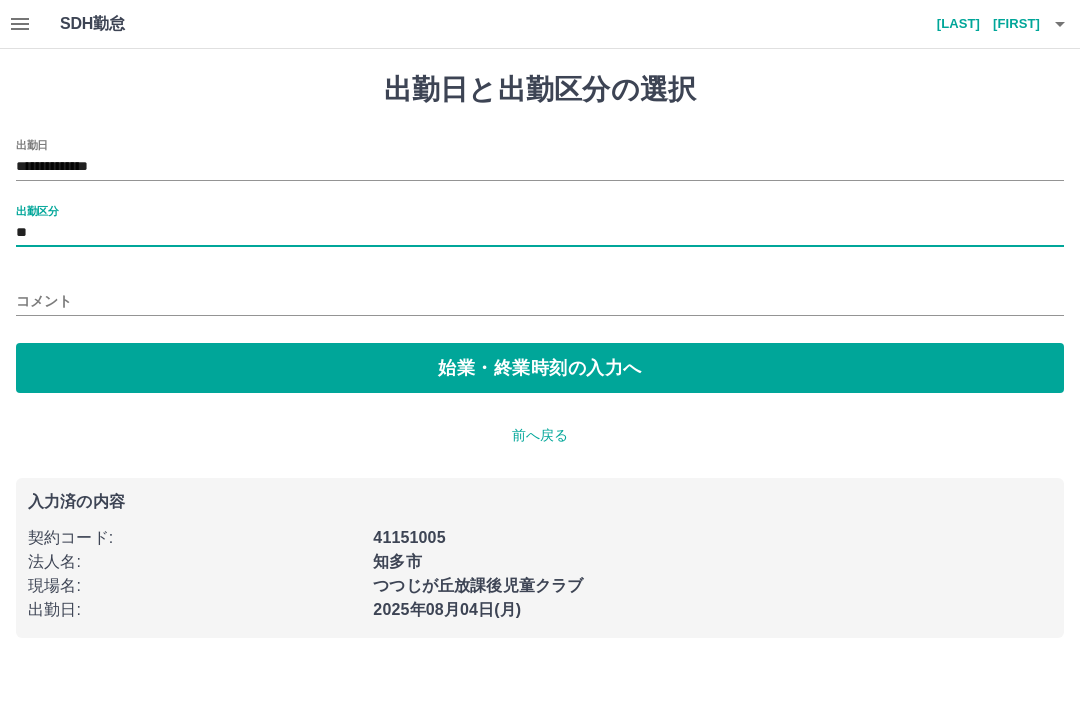 click on "始業・終業時刻の入力へ" at bounding box center (540, 368) 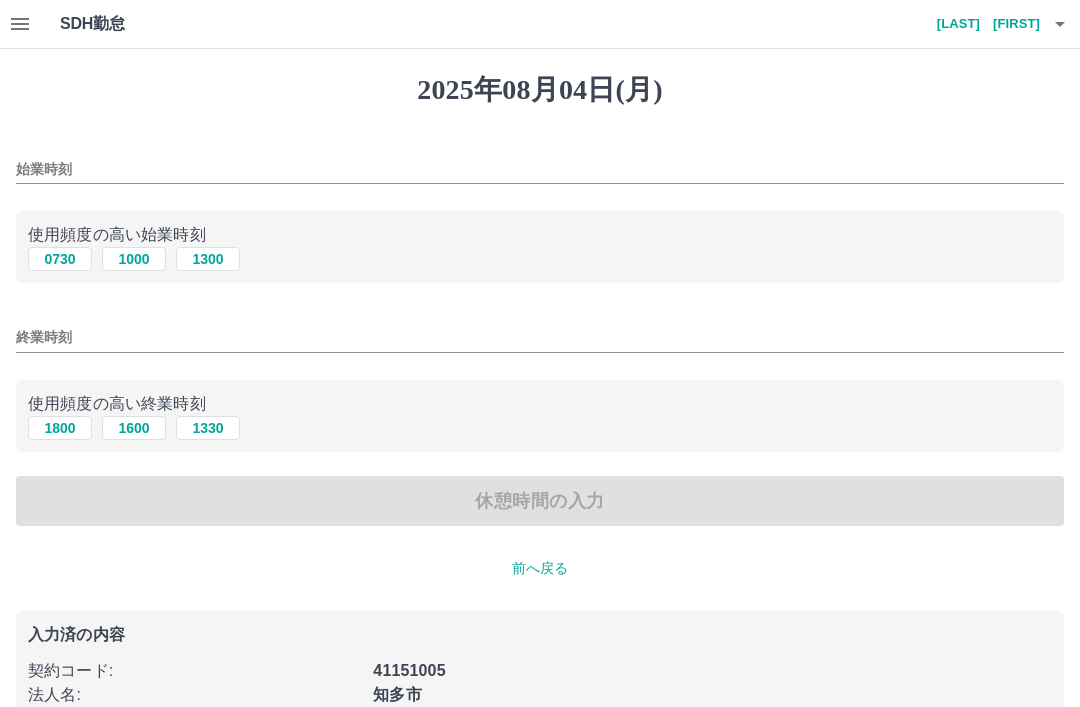 click on "1300" at bounding box center [208, 259] 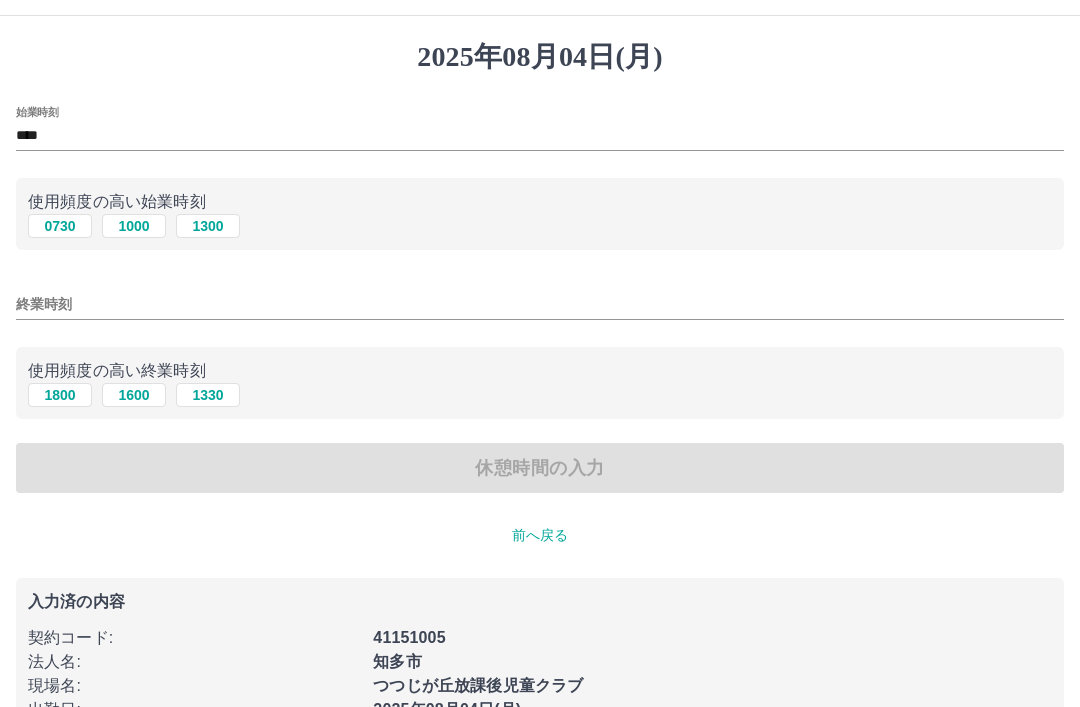 scroll, scrollTop: 50, scrollLeft: 0, axis: vertical 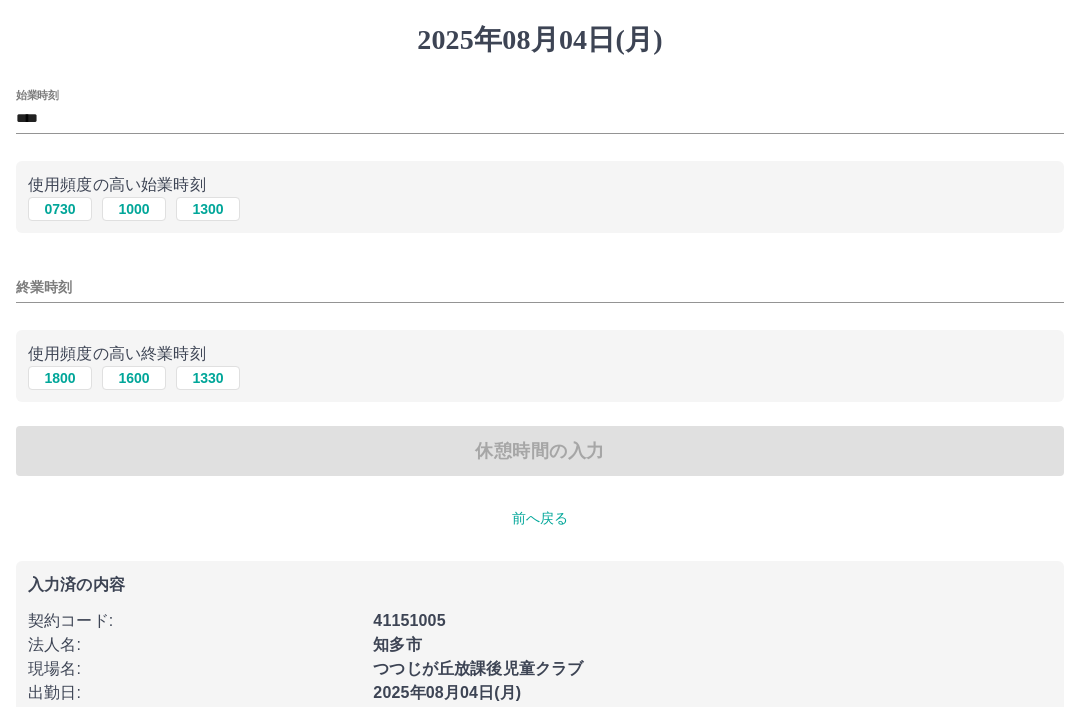 click on "終業時刻" at bounding box center (540, 287) 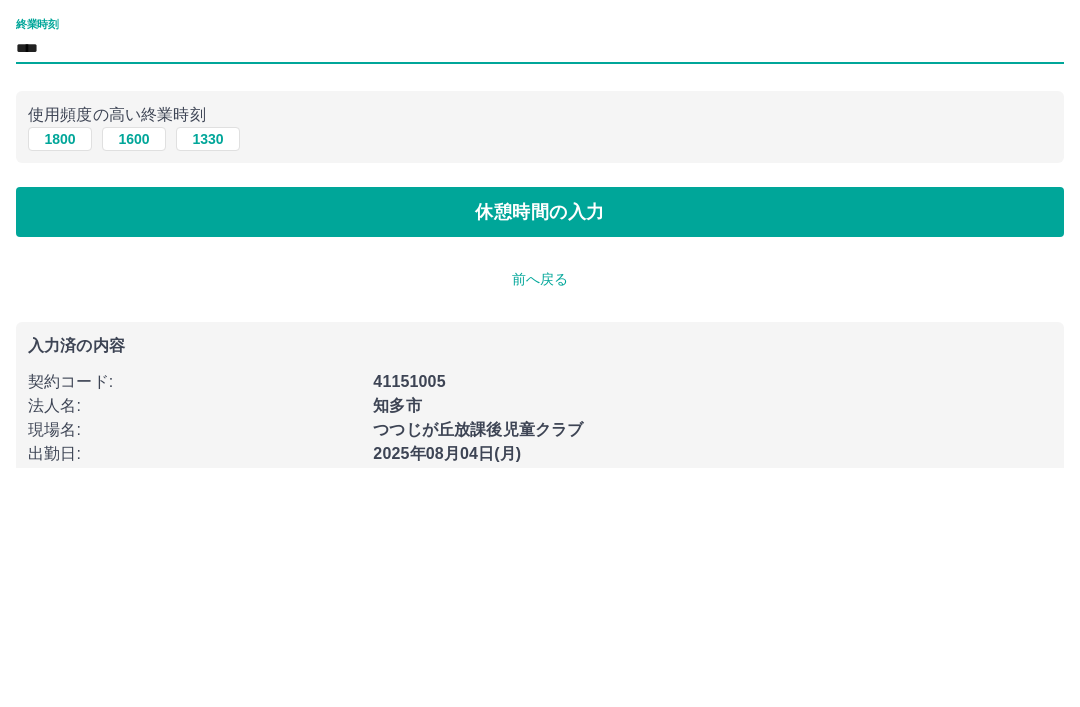 type on "****" 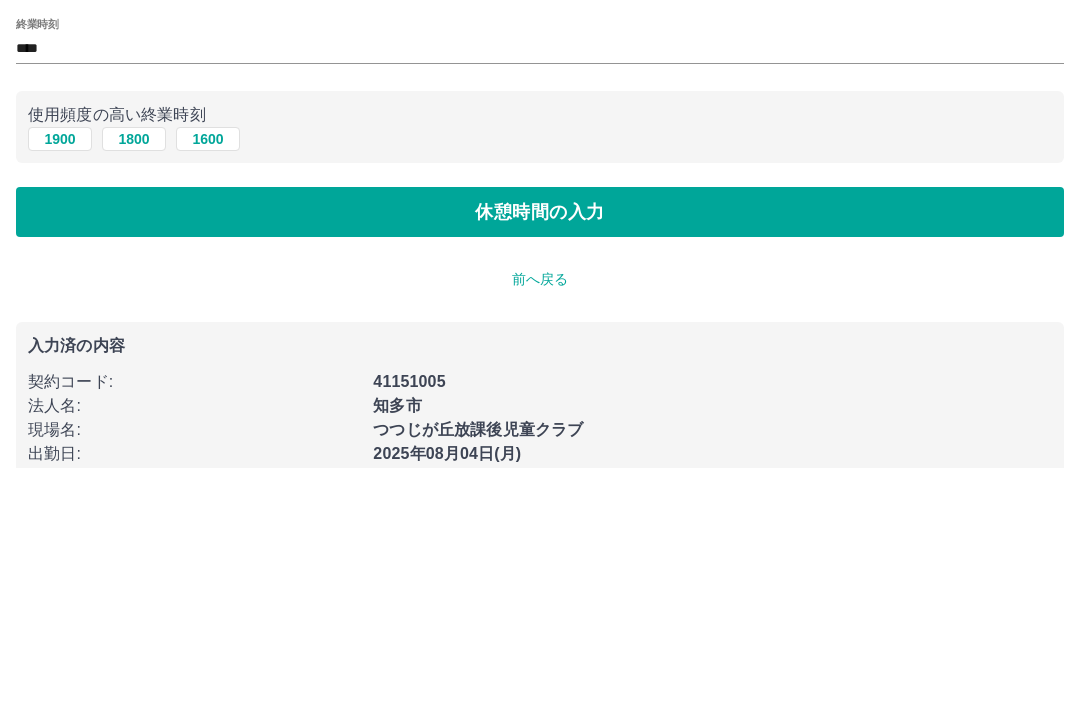 scroll, scrollTop: 0, scrollLeft: 0, axis: both 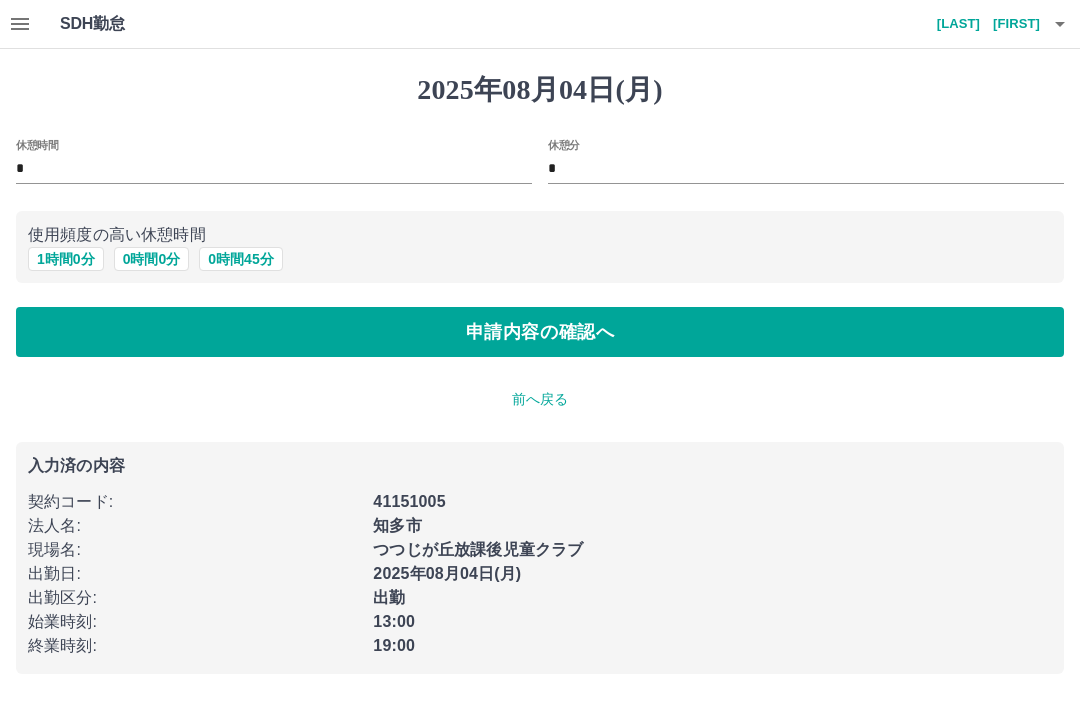 click on "申請内容の確認へ" at bounding box center [540, 332] 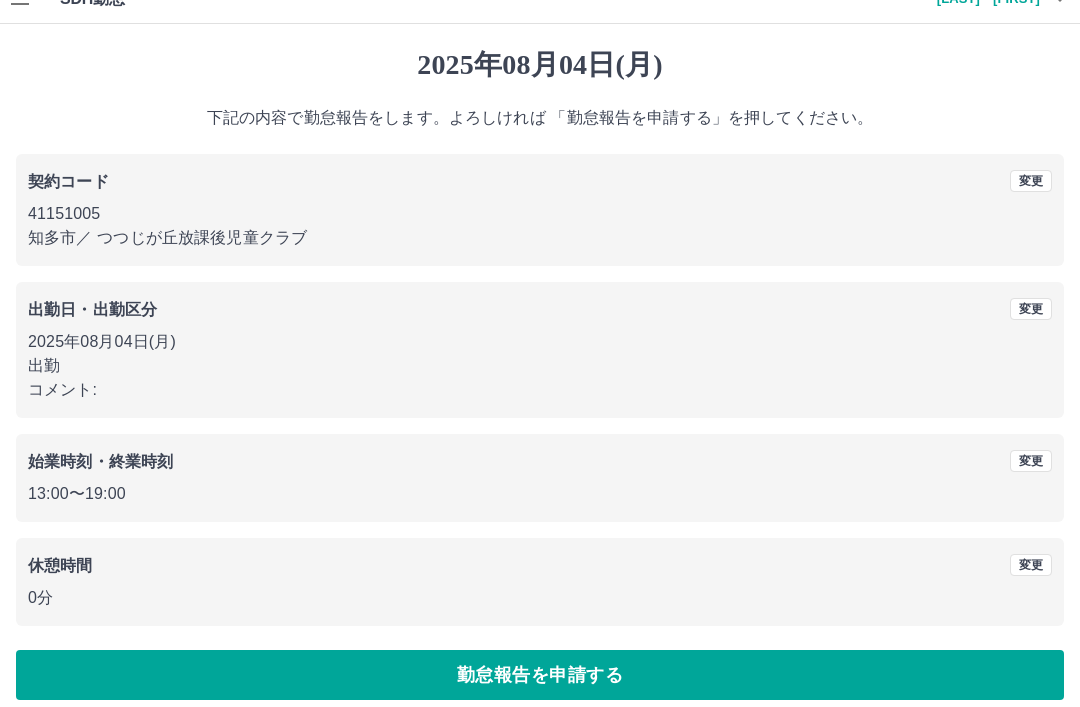 scroll, scrollTop: 41, scrollLeft: 0, axis: vertical 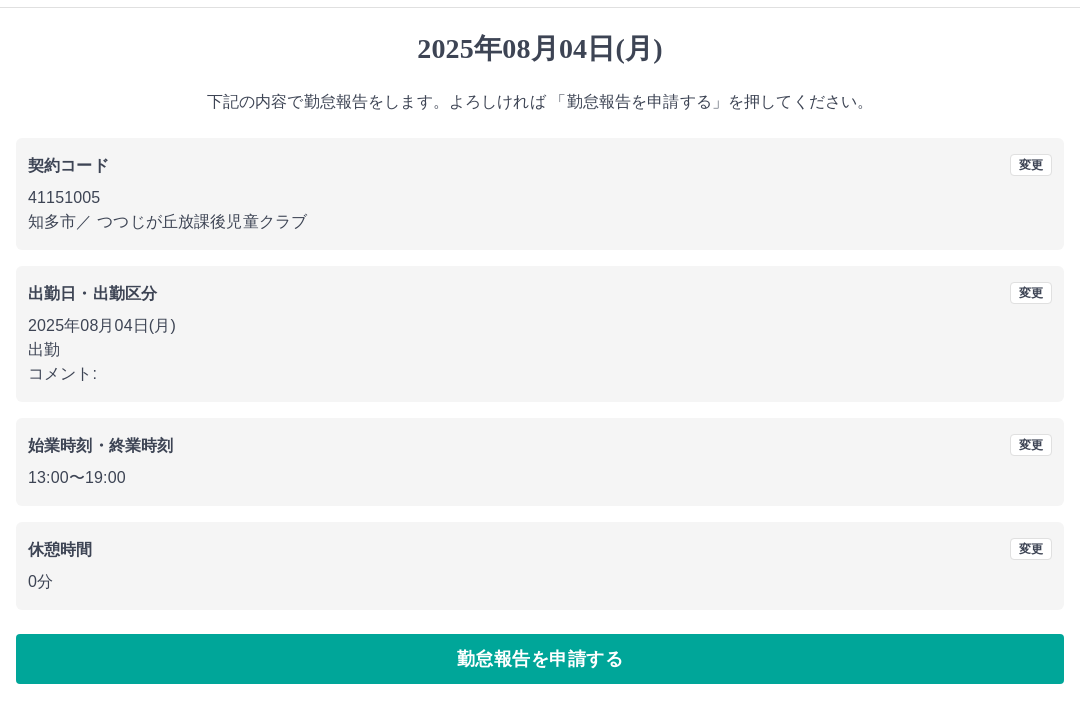 click on "勤怠報告を申請する" at bounding box center [540, 659] 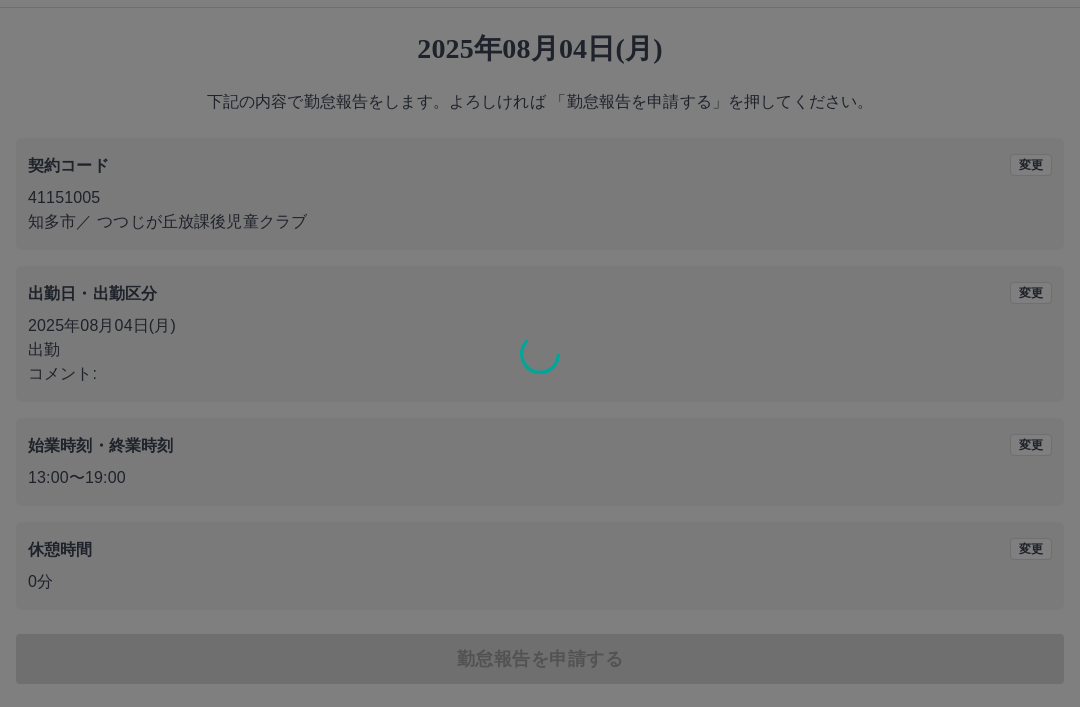 scroll, scrollTop: 0, scrollLeft: 0, axis: both 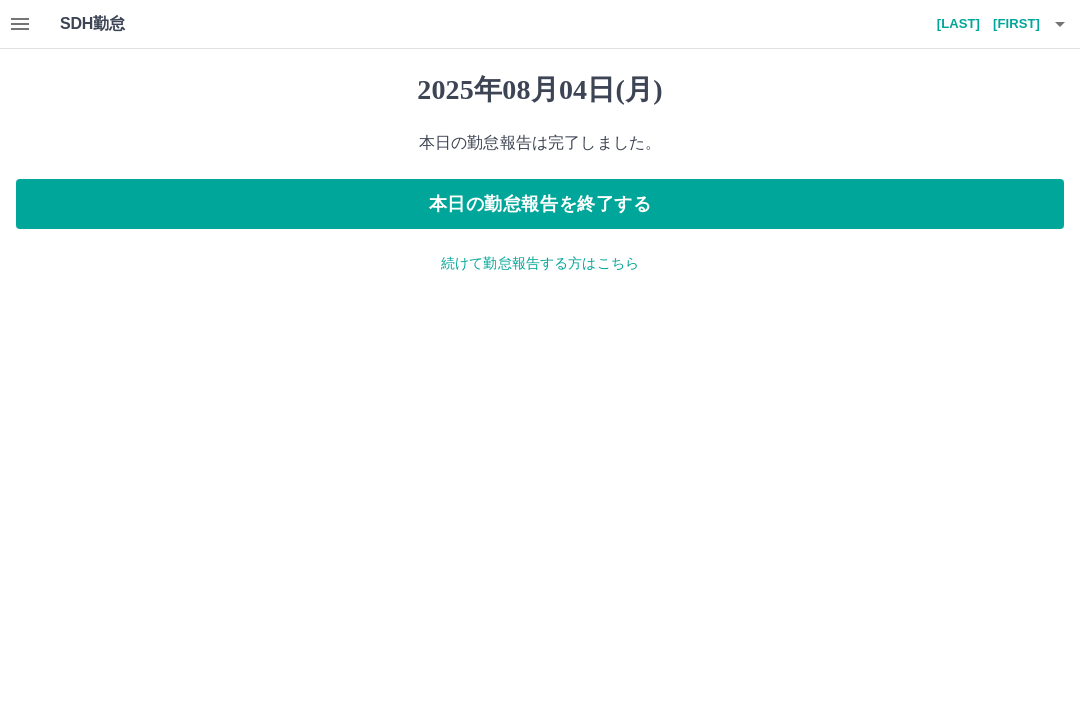 click on "本日の勤怠報告を終了する" at bounding box center [540, 204] 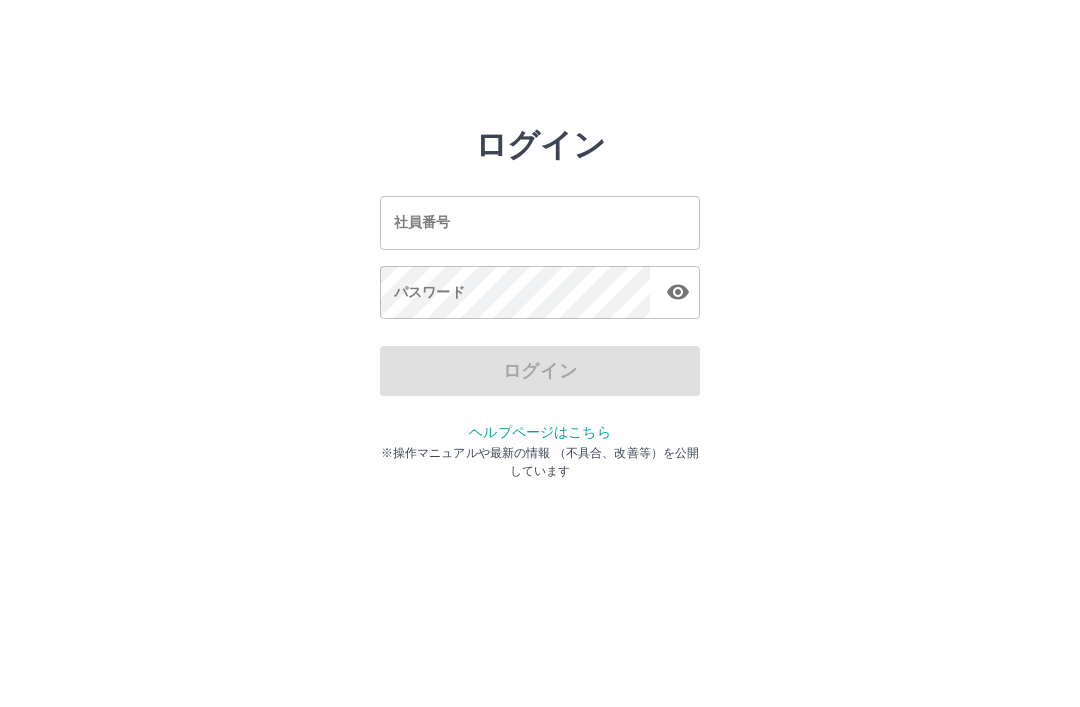 scroll, scrollTop: 0, scrollLeft: 0, axis: both 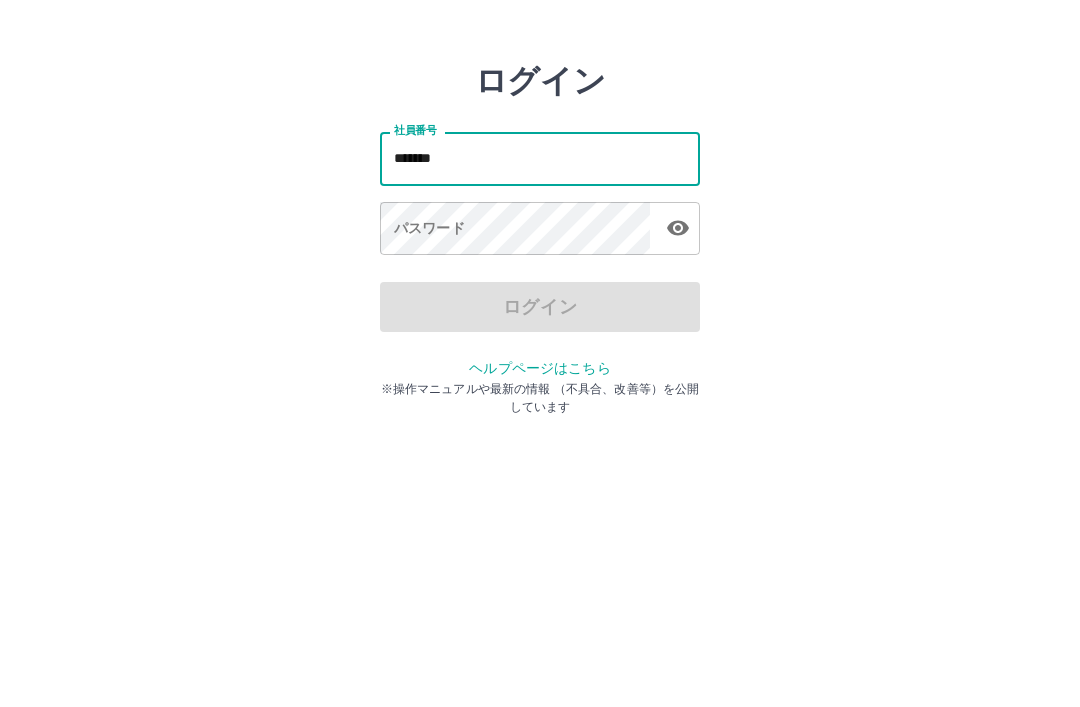 type on "*******" 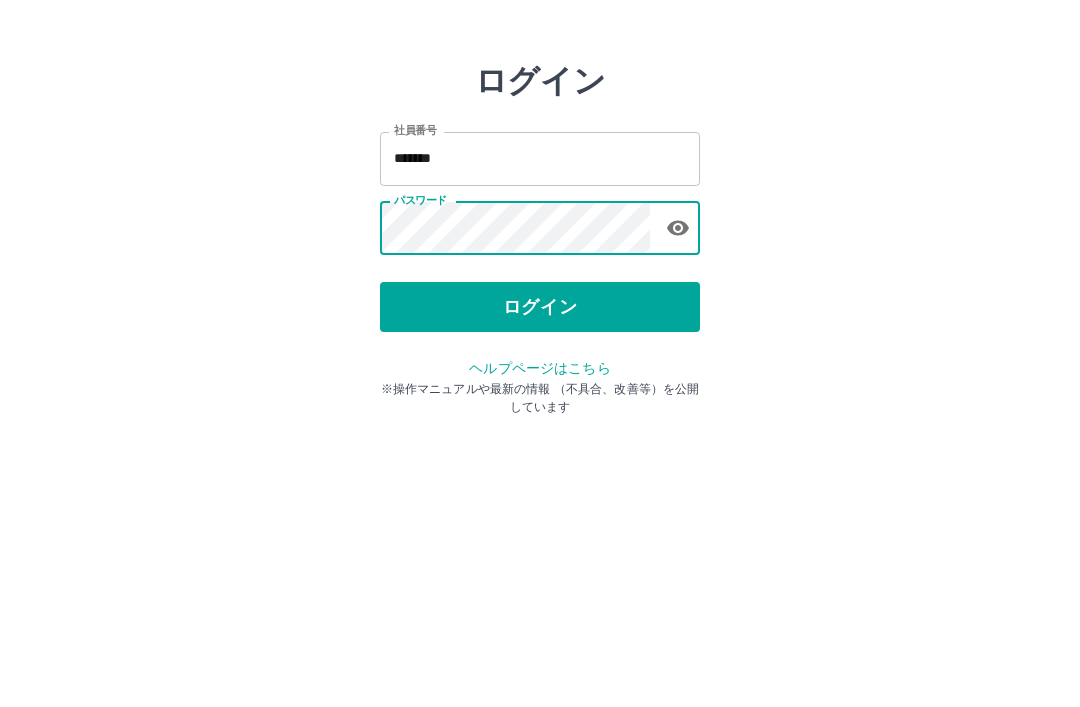 click on "ログイン 社員番号 ******* 社員番号 パスワード パスワード ログイン ヘルプページはこちら ※操作マニュアルや最新の情報 （不具合、改善等）を公開しています" at bounding box center [540, 286] 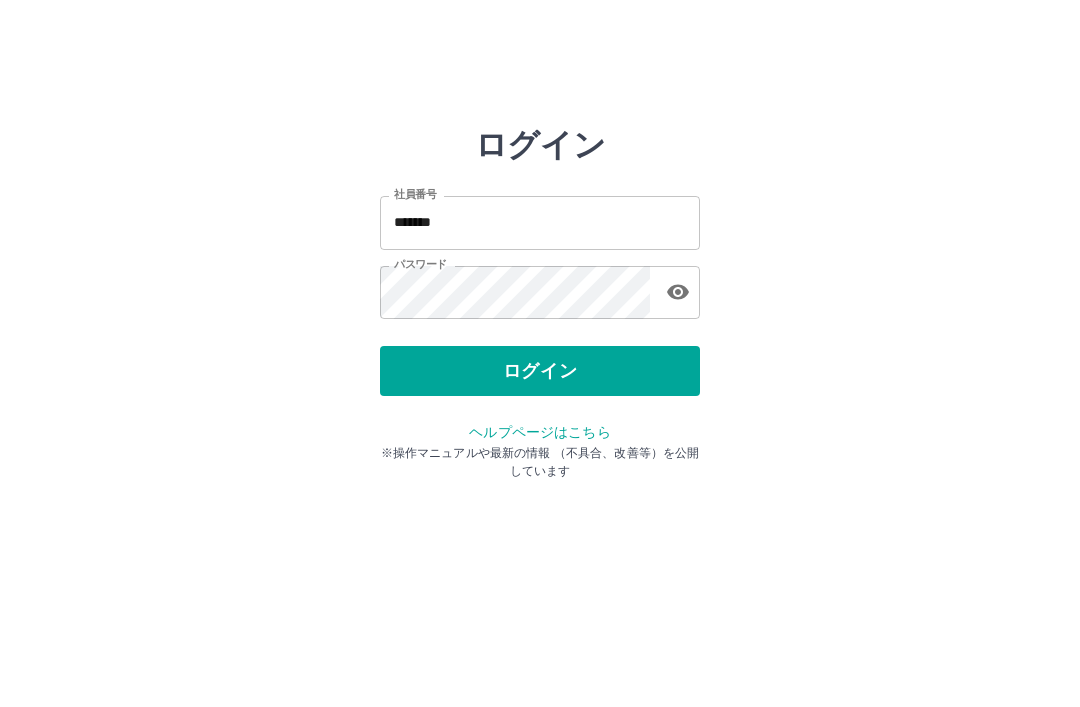 click on "ログイン" at bounding box center (540, 371) 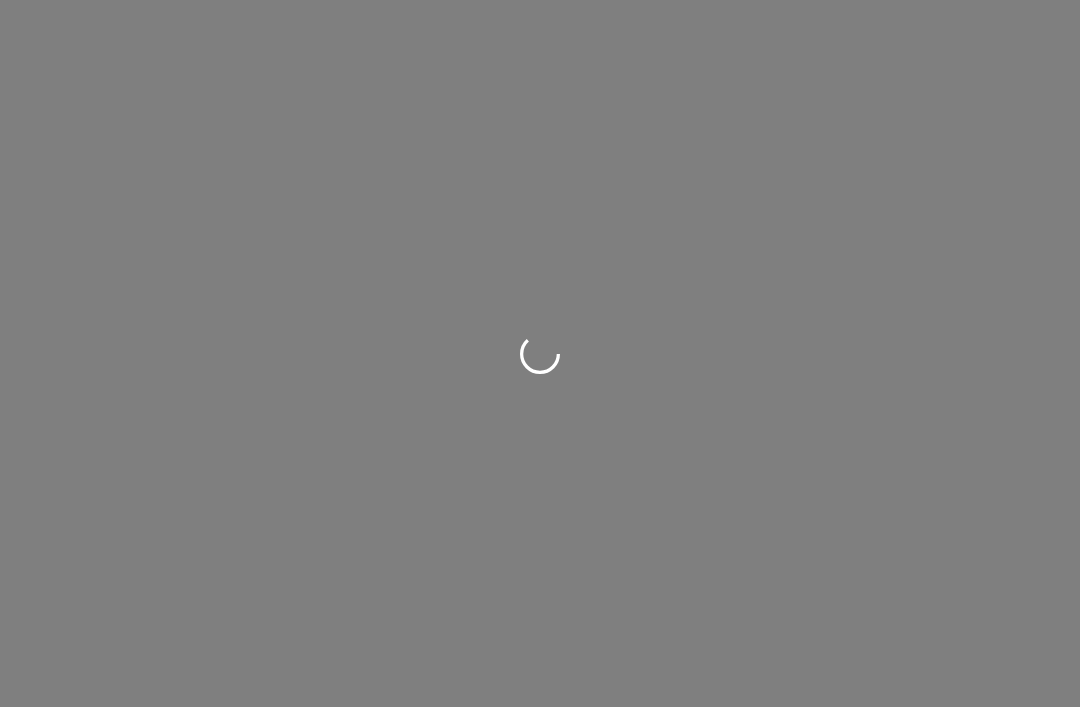 scroll, scrollTop: 0, scrollLeft: 0, axis: both 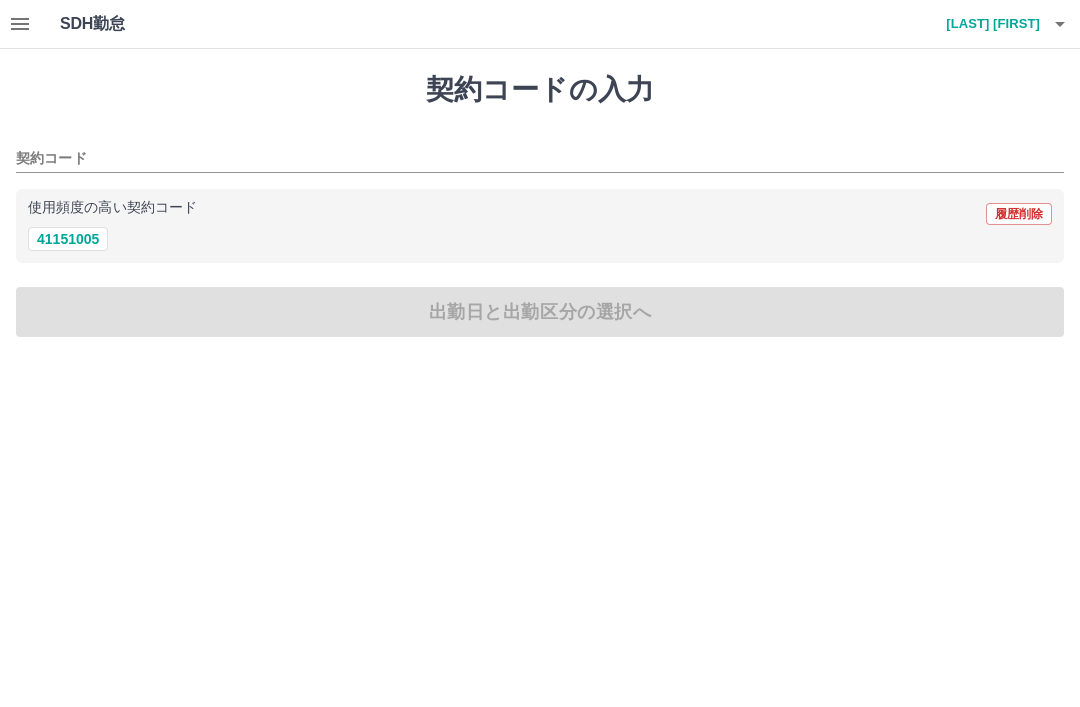 click on "41151005" at bounding box center [68, 239] 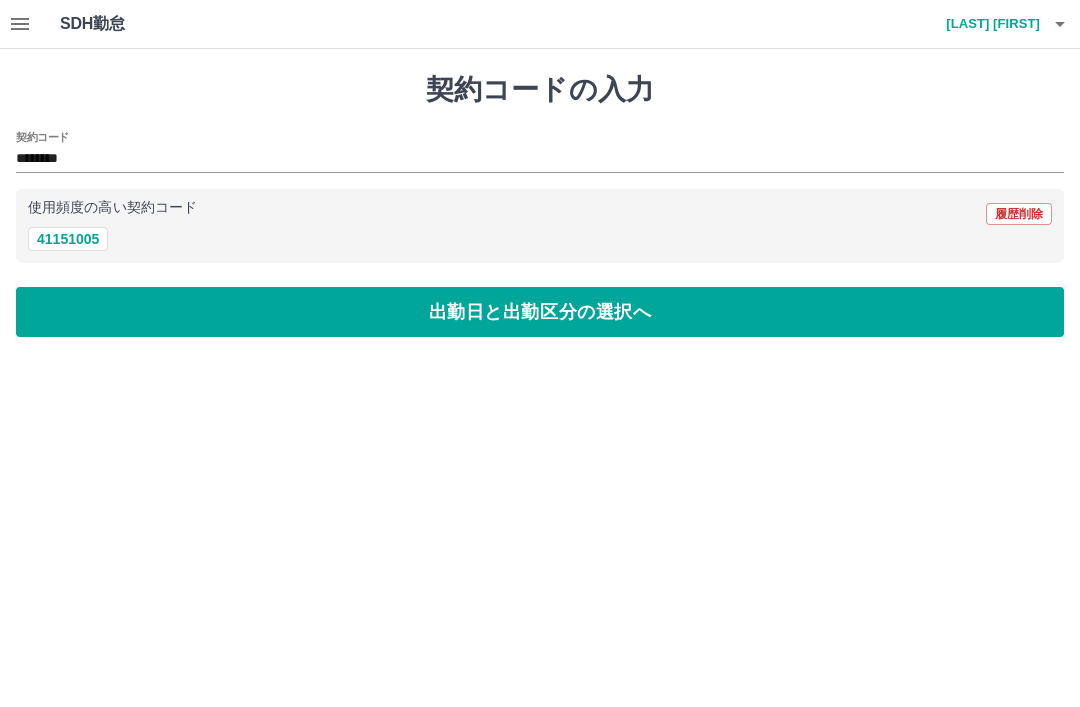 click on "出勤日と出勤区分の選択へ" at bounding box center (540, 312) 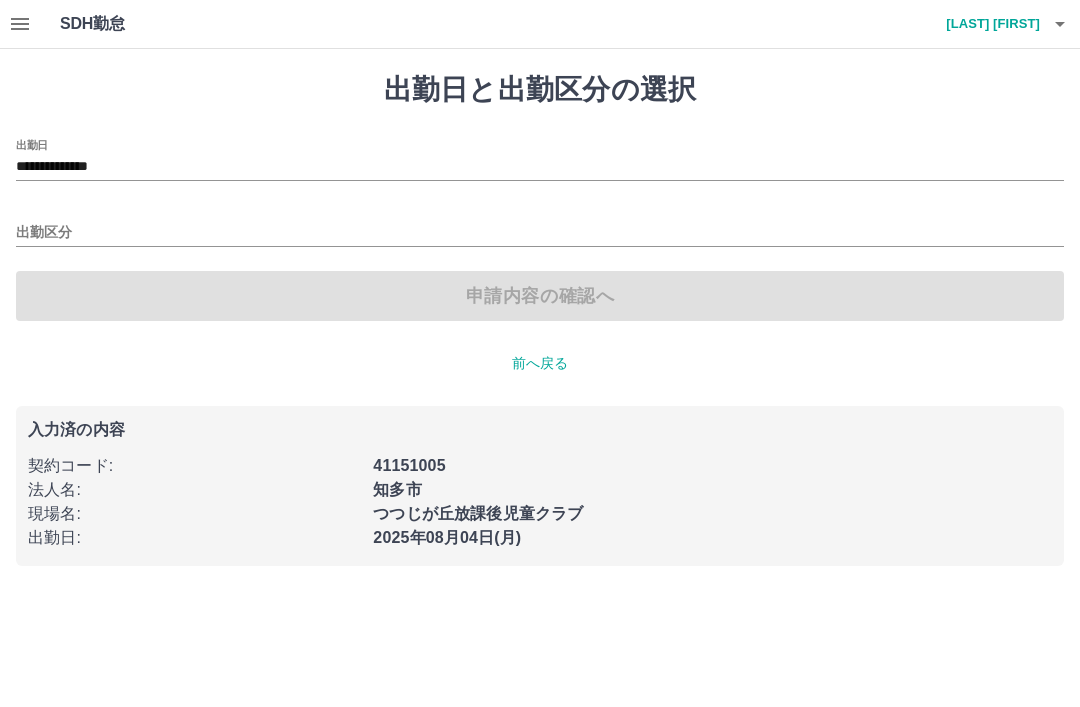 click on "出勤区分" at bounding box center (540, 233) 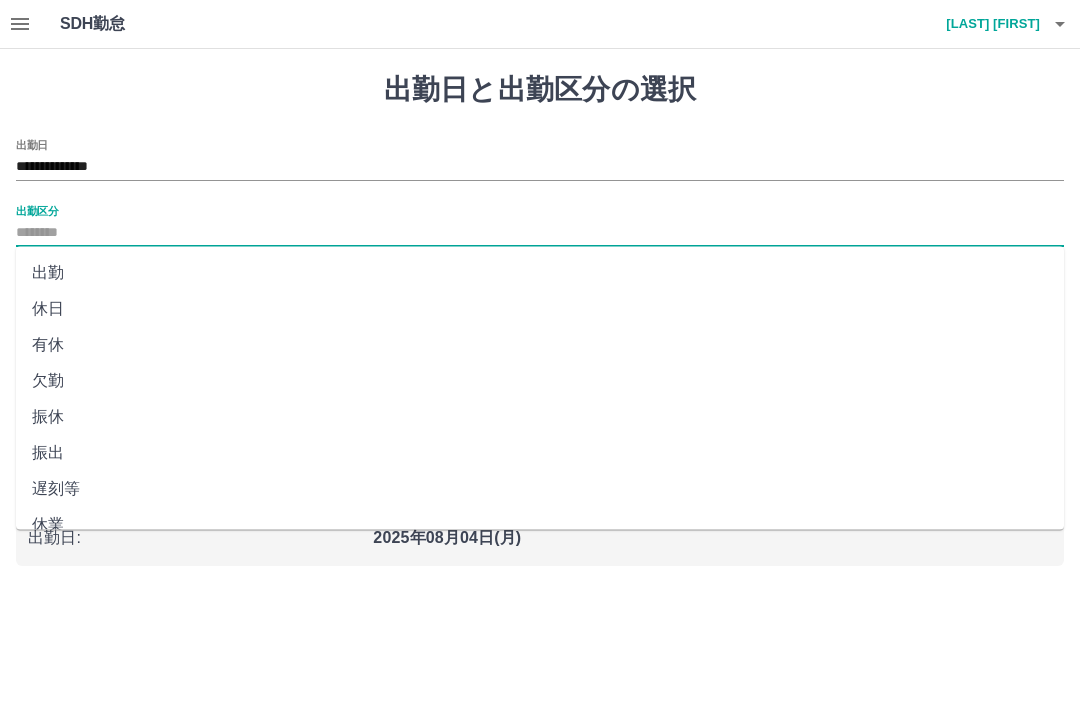 click on "出勤" at bounding box center [540, 273] 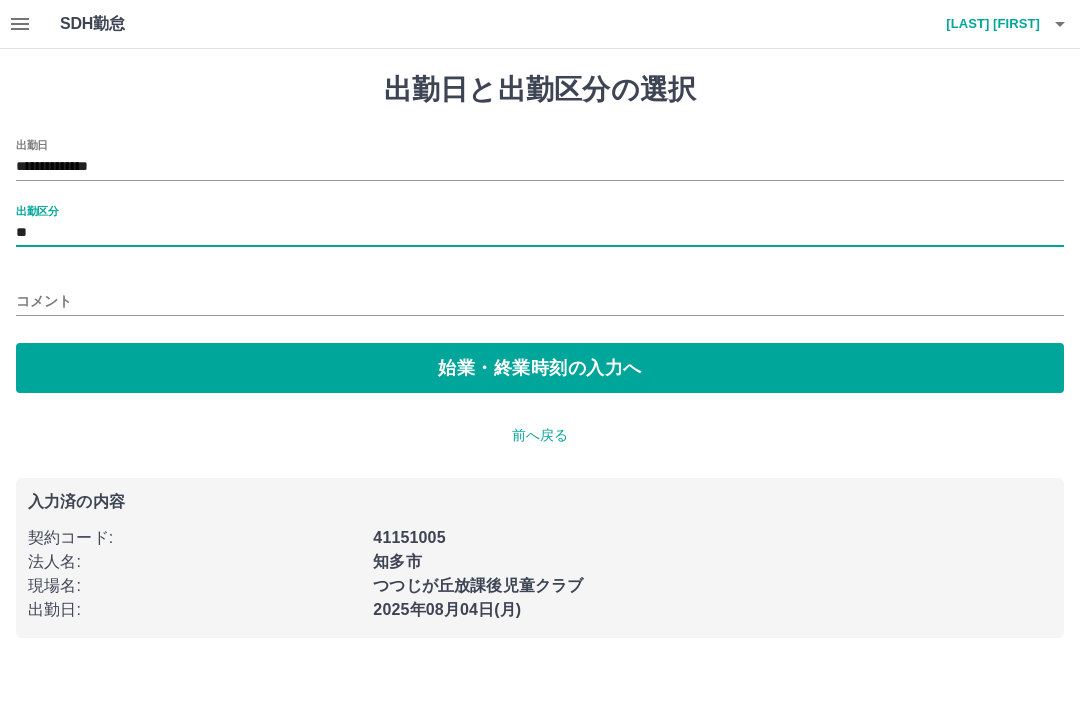 click on "始業・終業時刻の入力へ" at bounding box center (540, 368) 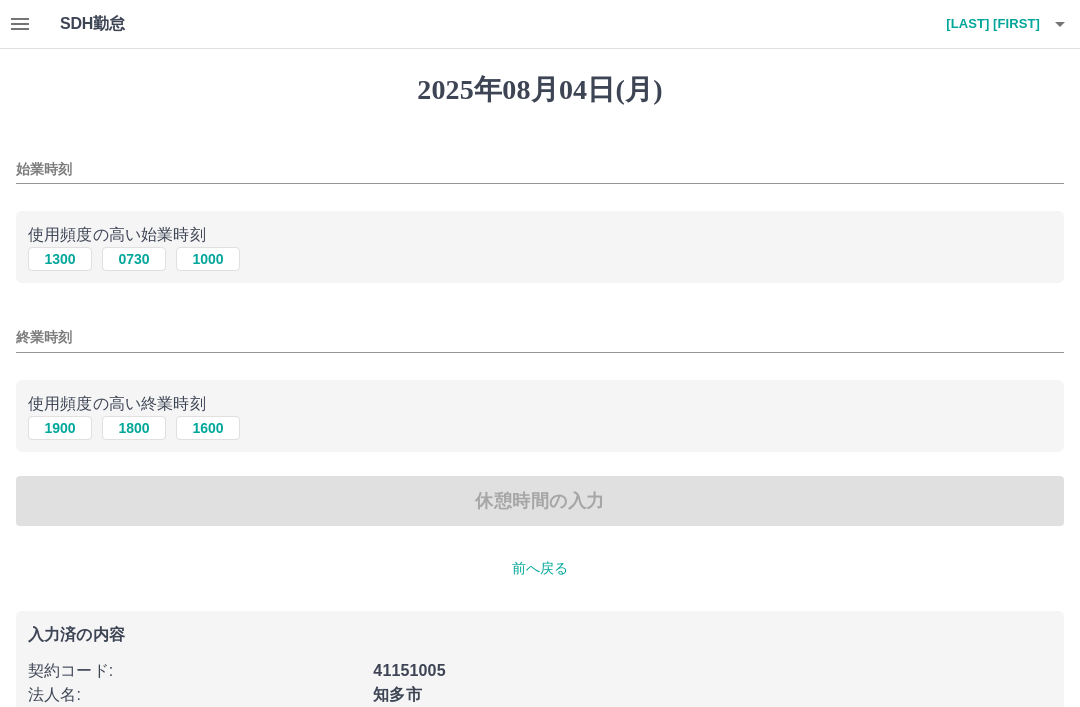 click on "使用頻度の高い始業時刻" at bounding box center [540, 235] 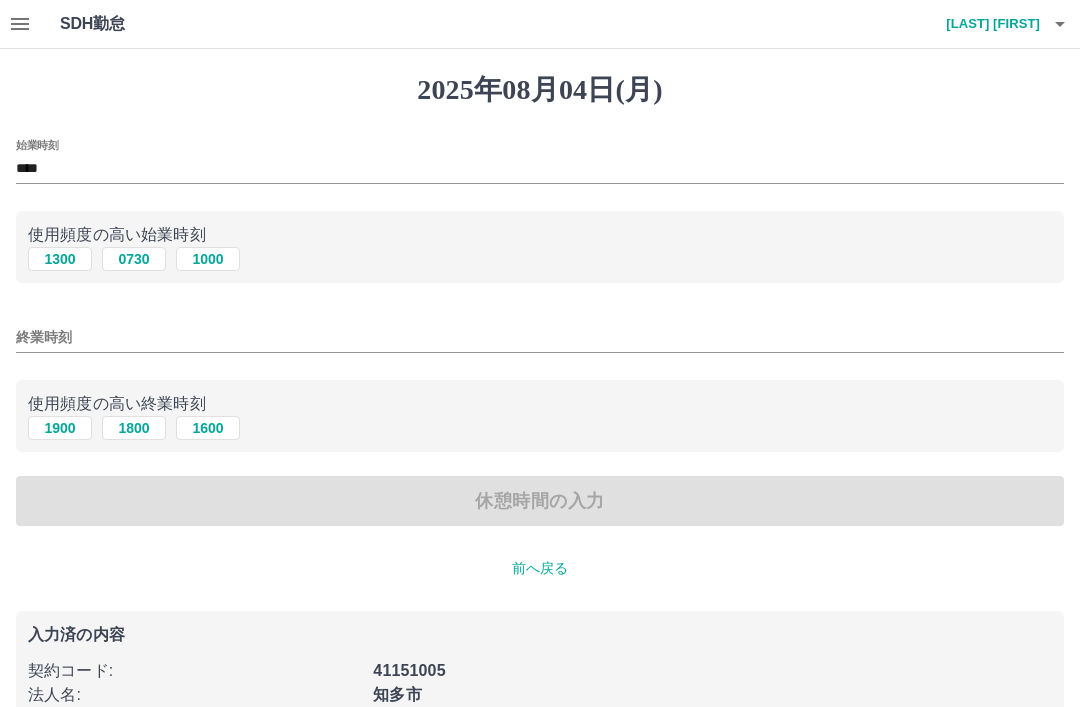 click on "1900" at bounding box center (60, 428) 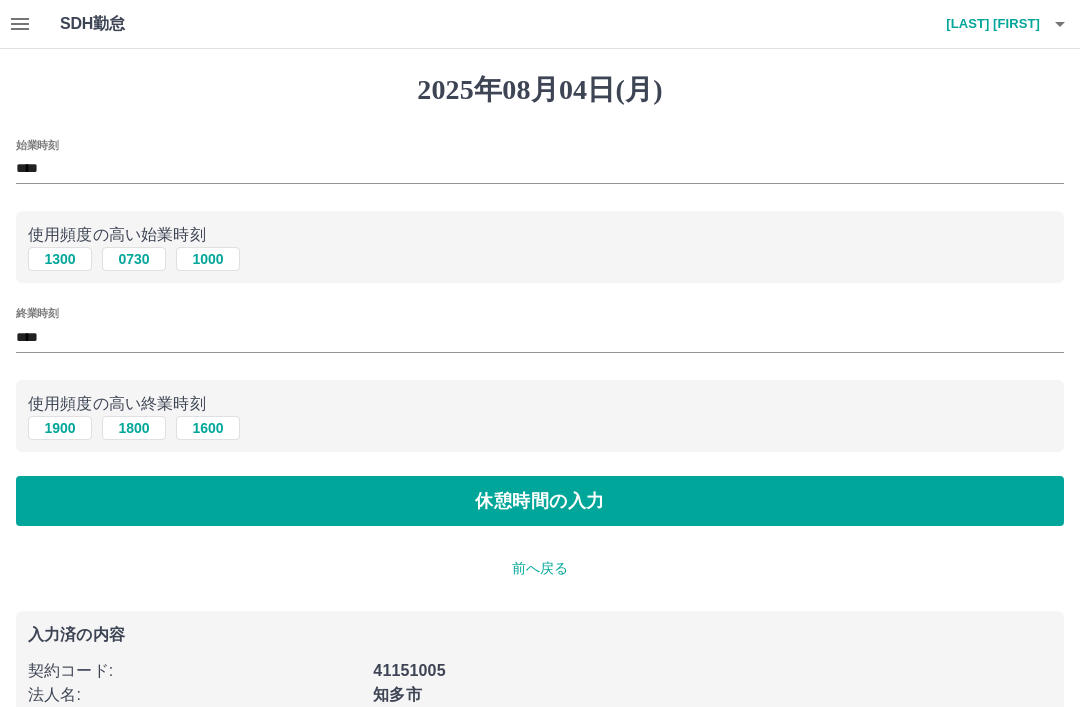 click on "休憩時間の入力" at bounding box center [540, 501] 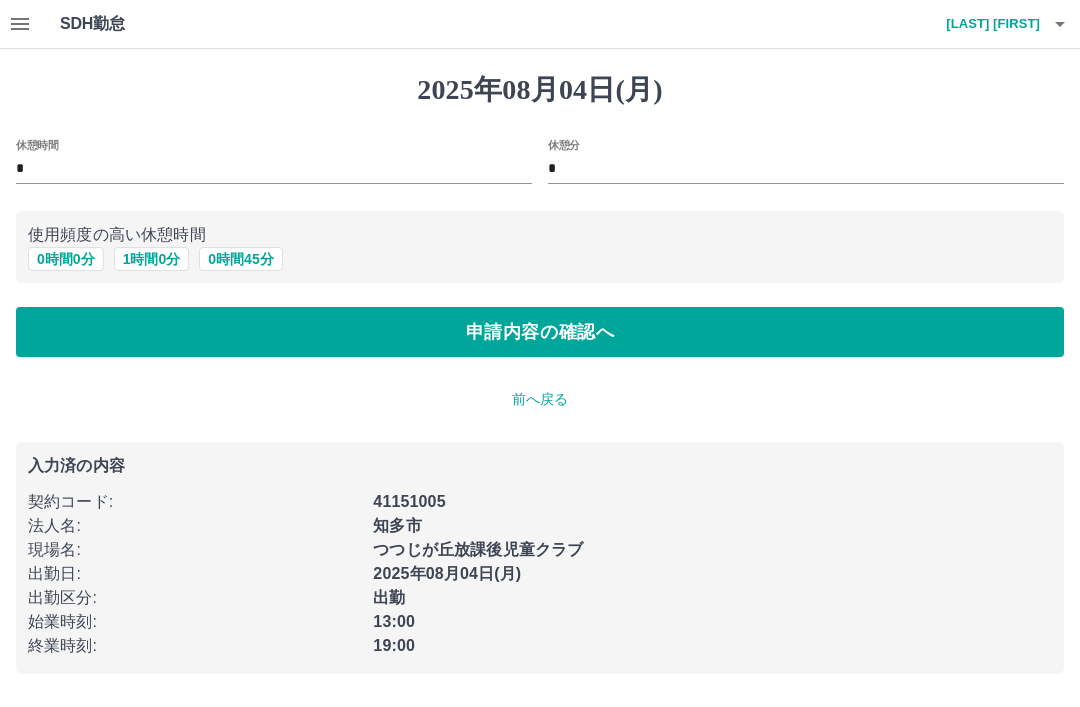click on "申請内容の確認へ" at bounding box center [540, 332] 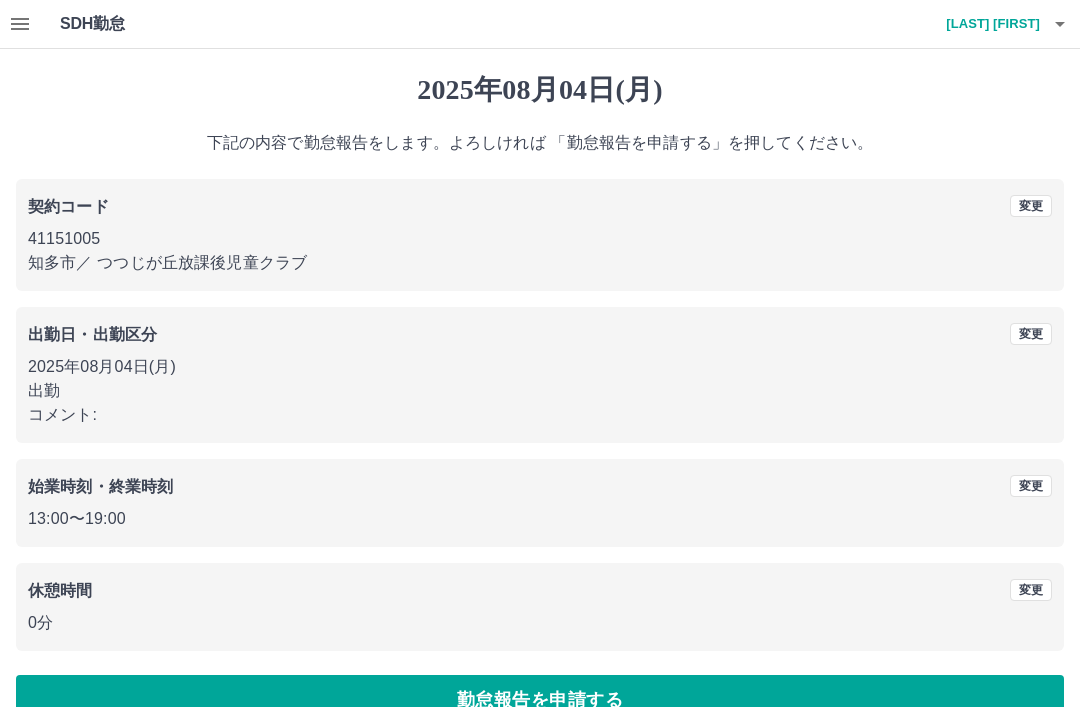 scroll, scrollTop: 41, scrollLeft: 0, axis: vertical 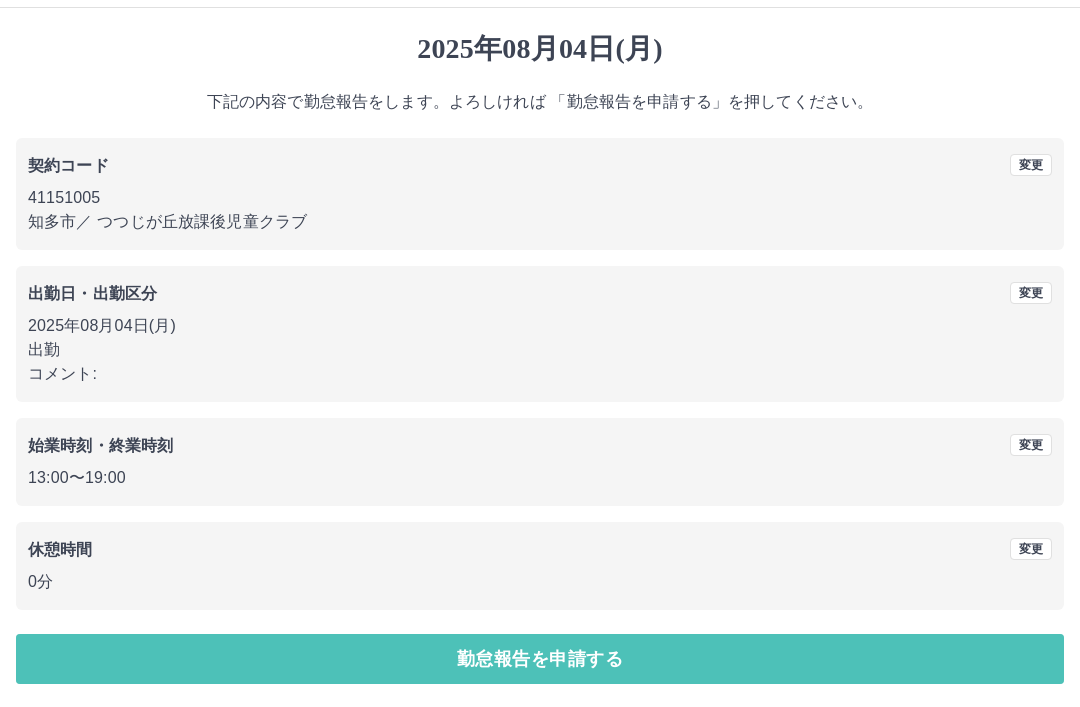 click on "勤怠報告を申請する" at bounding box center (540, 659) 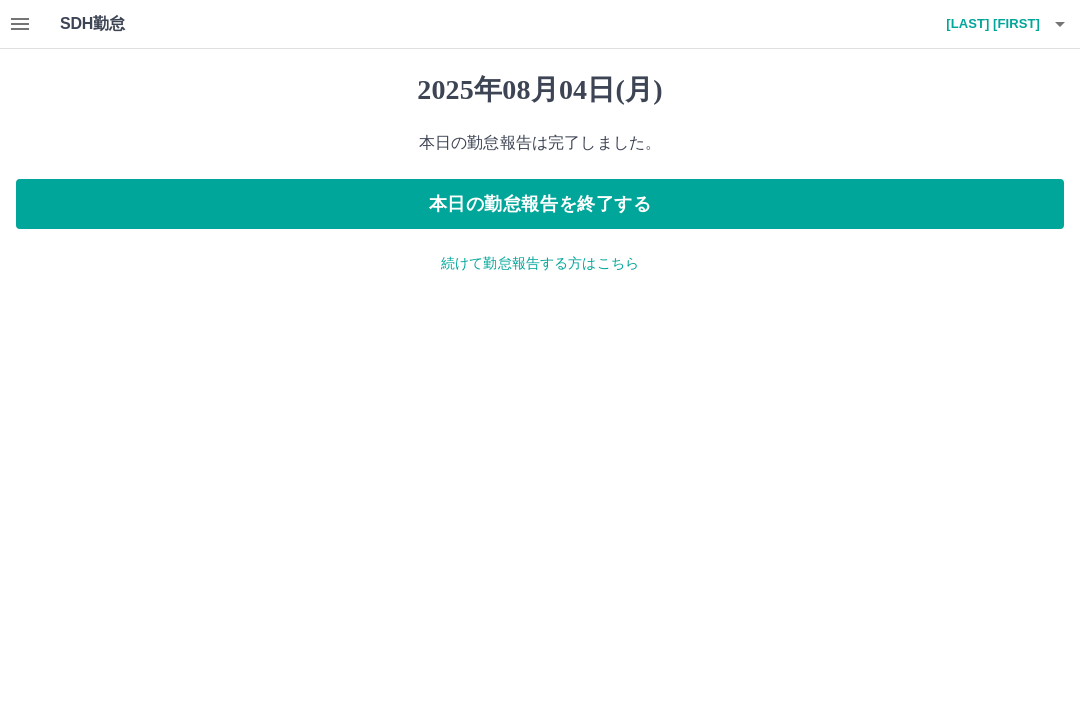 scroll, scrollTop: 0, scrollLeft: 0, axis: both 